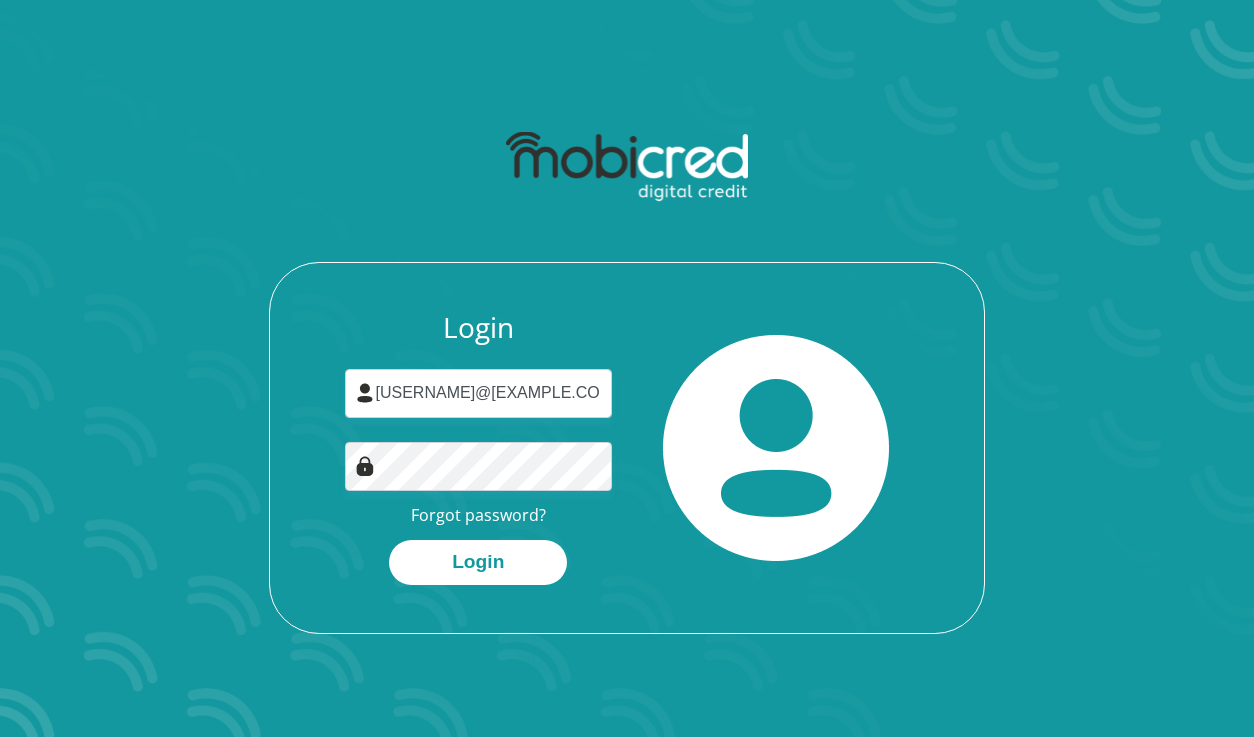 scroll, scrollTop: 0, scrollLeft: 0, axis: both 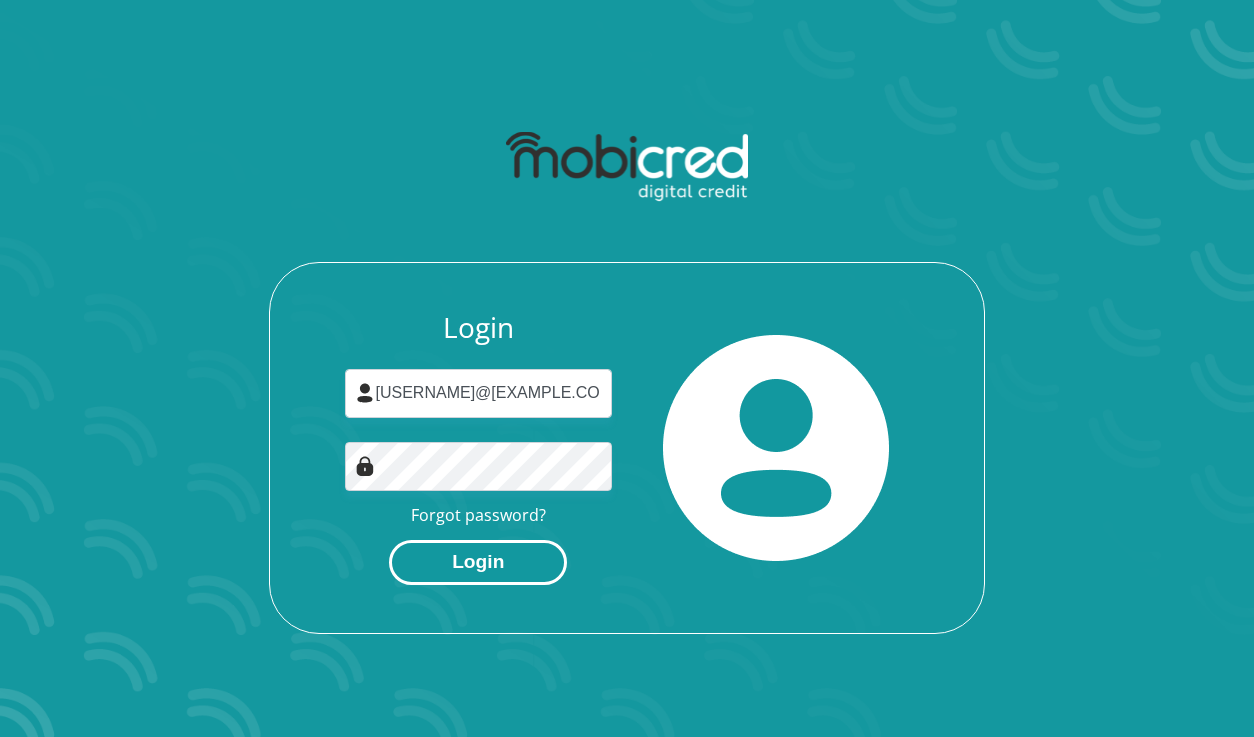 click on "Login" at bounding box center (478, 562) 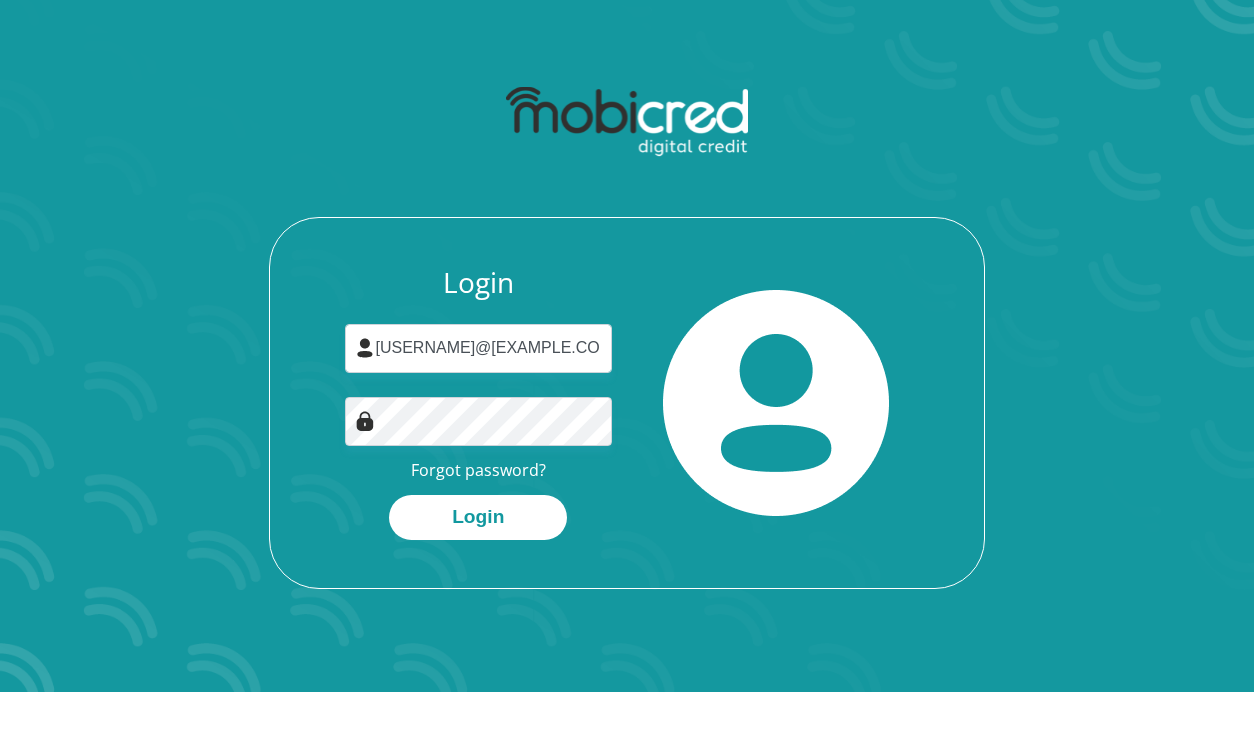 scroll, scrollTop: 0, scrollLeft: 0, axis: both 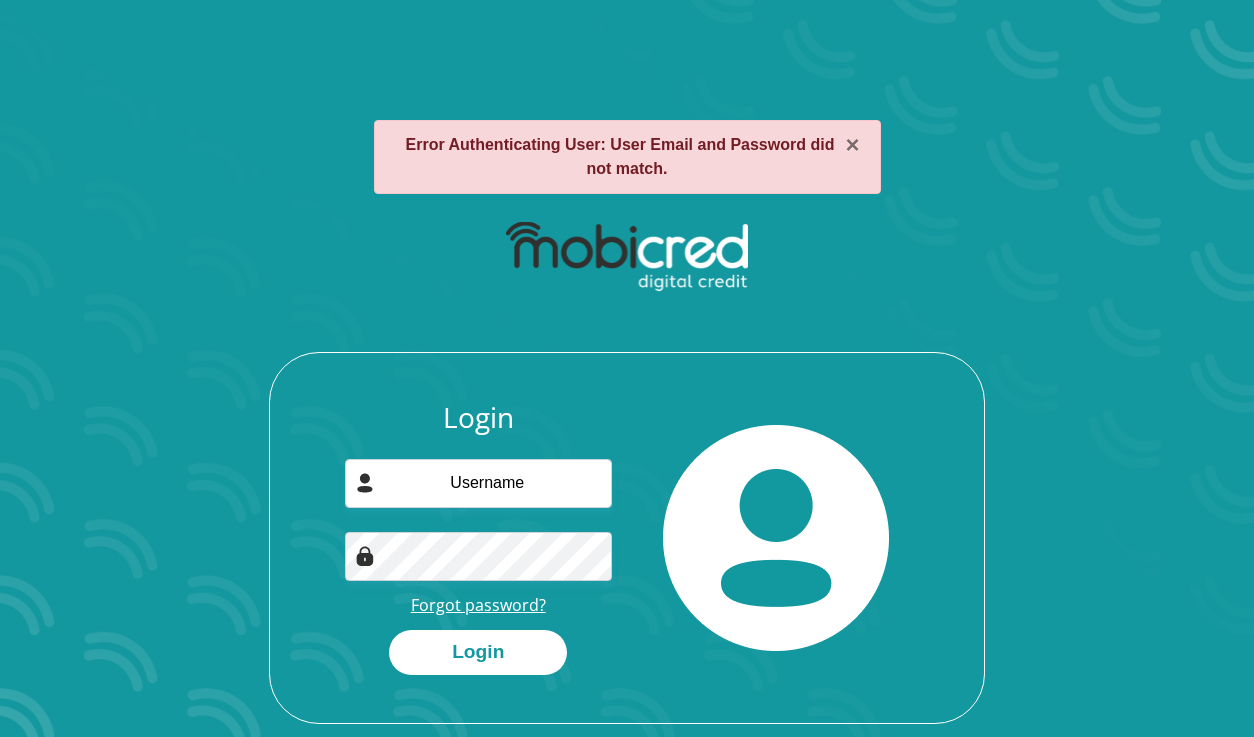 click on "Forgot password?" at bounding box center [478, 605] 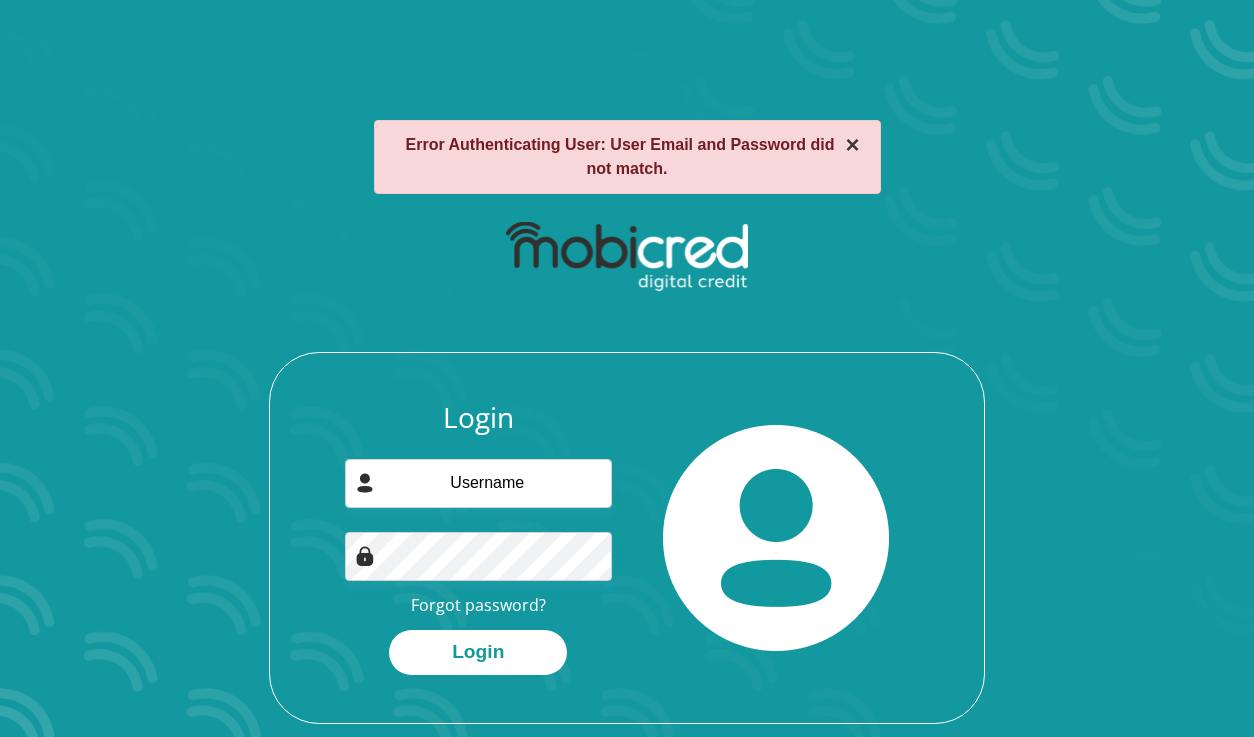 click on "×" at bounding box center [852, 145] 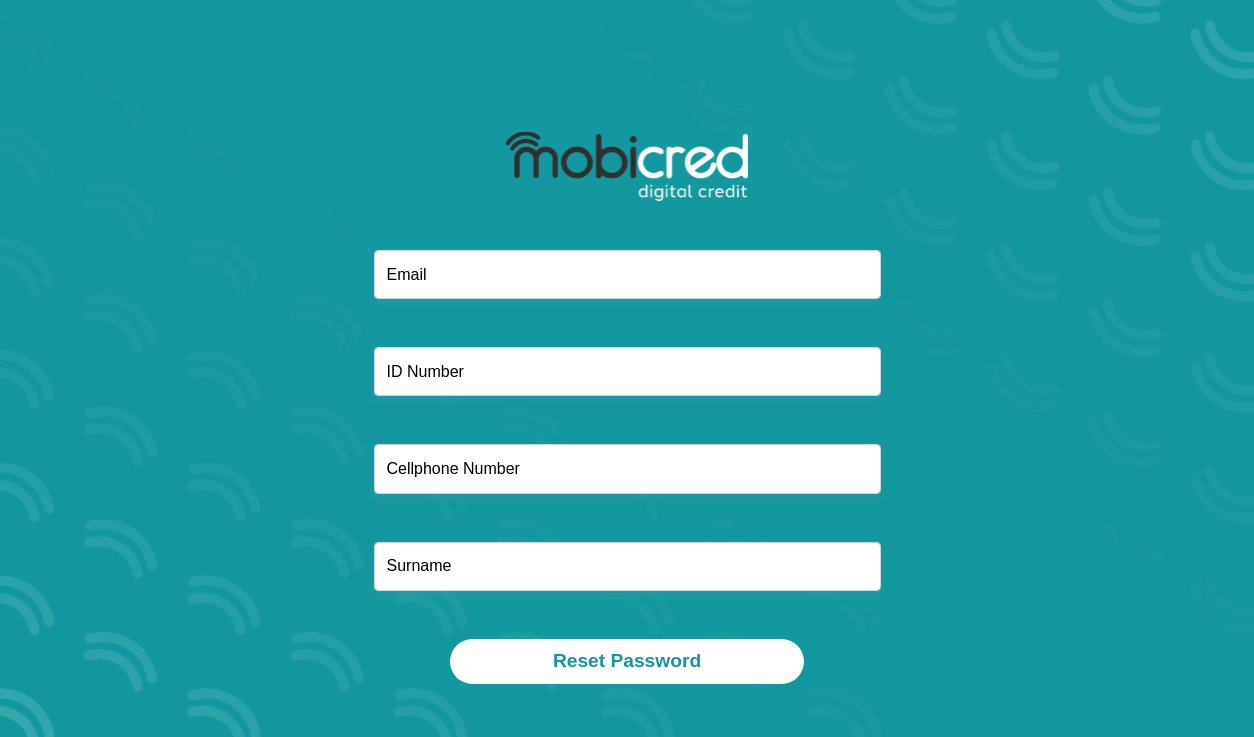 scroll, scrollTop: 0, scrollLeft: 0, axis: both 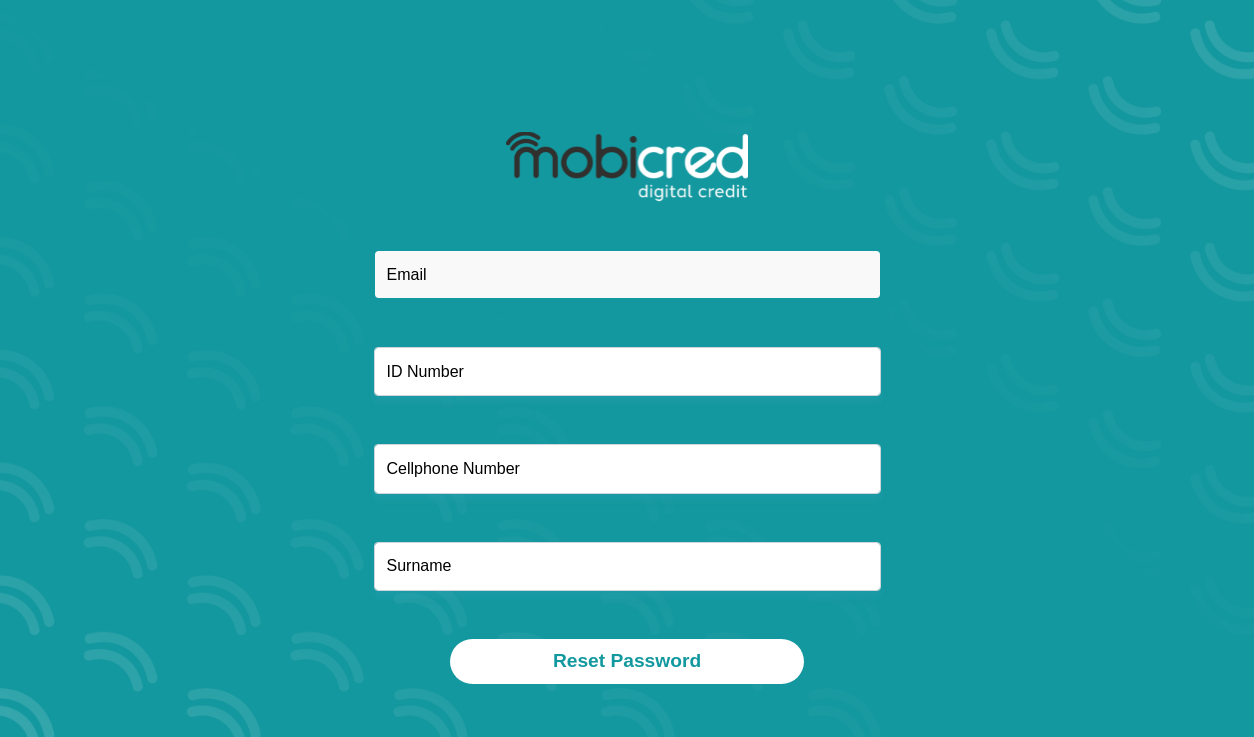 click at bounding box center (627, 274) 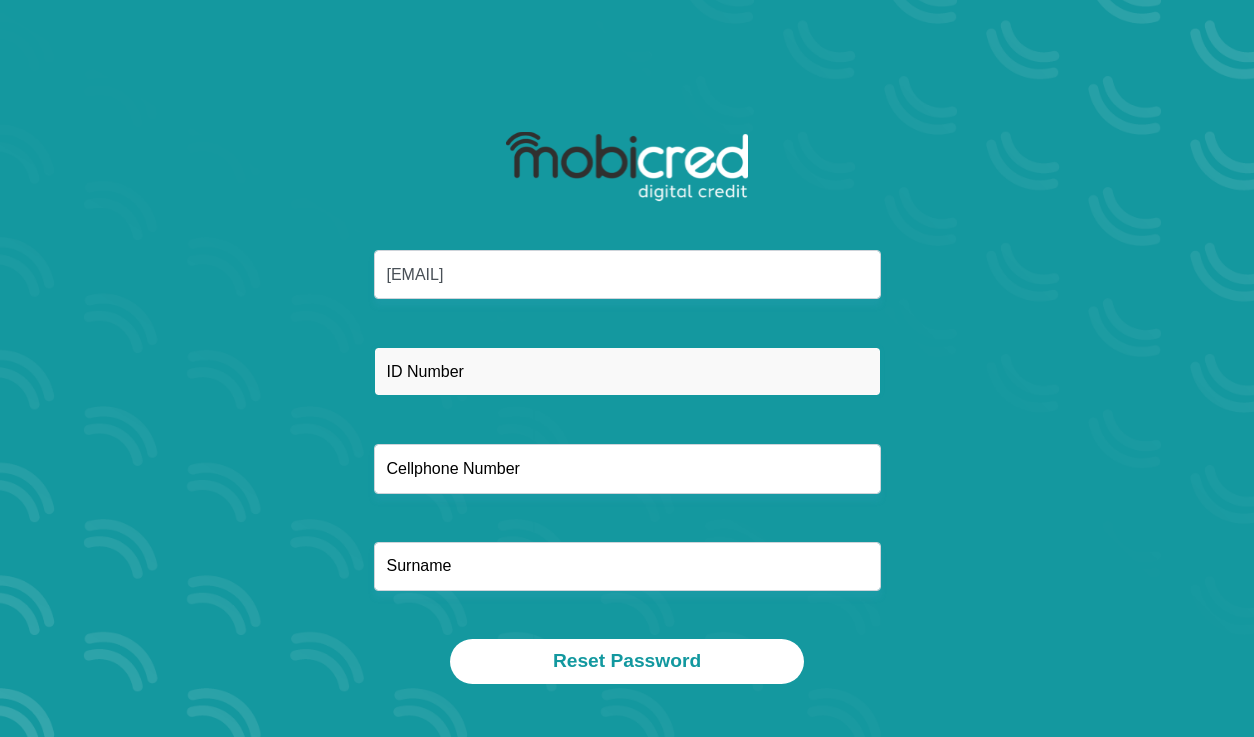 click at bounding box center (627, 371) 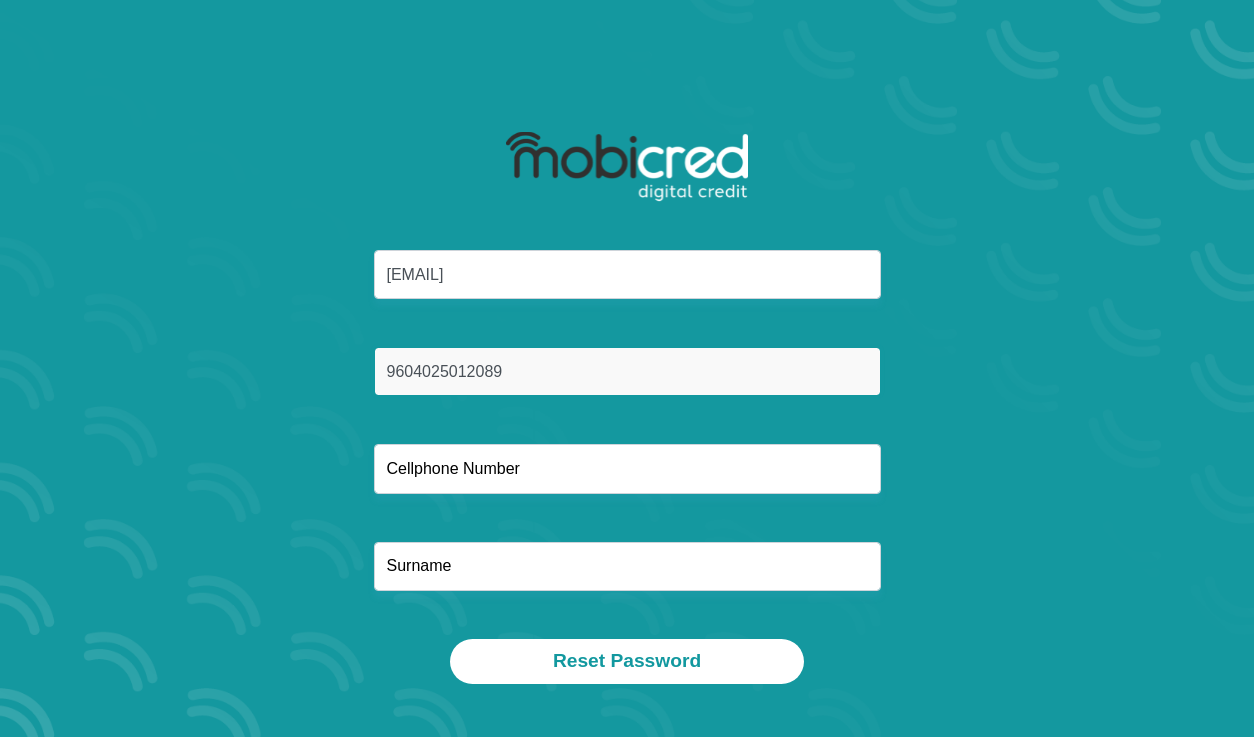 type on "9604025012089" 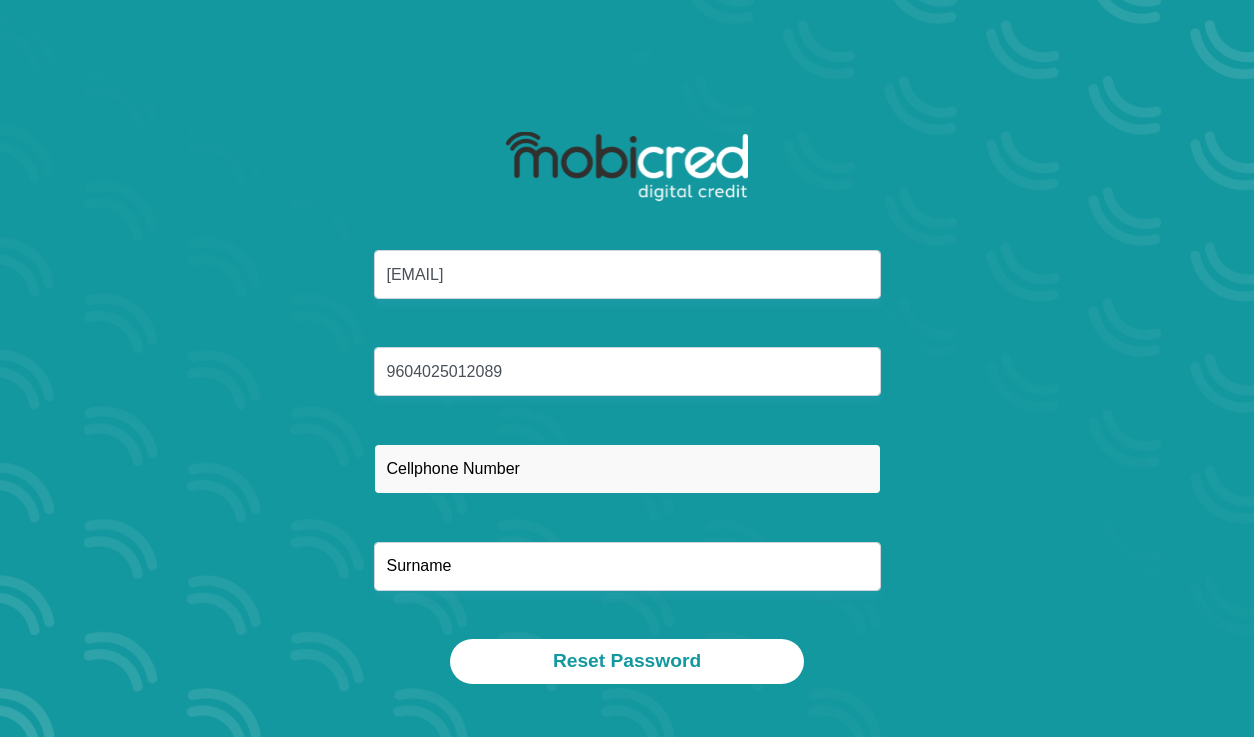 click at bounding box center [627, 468] 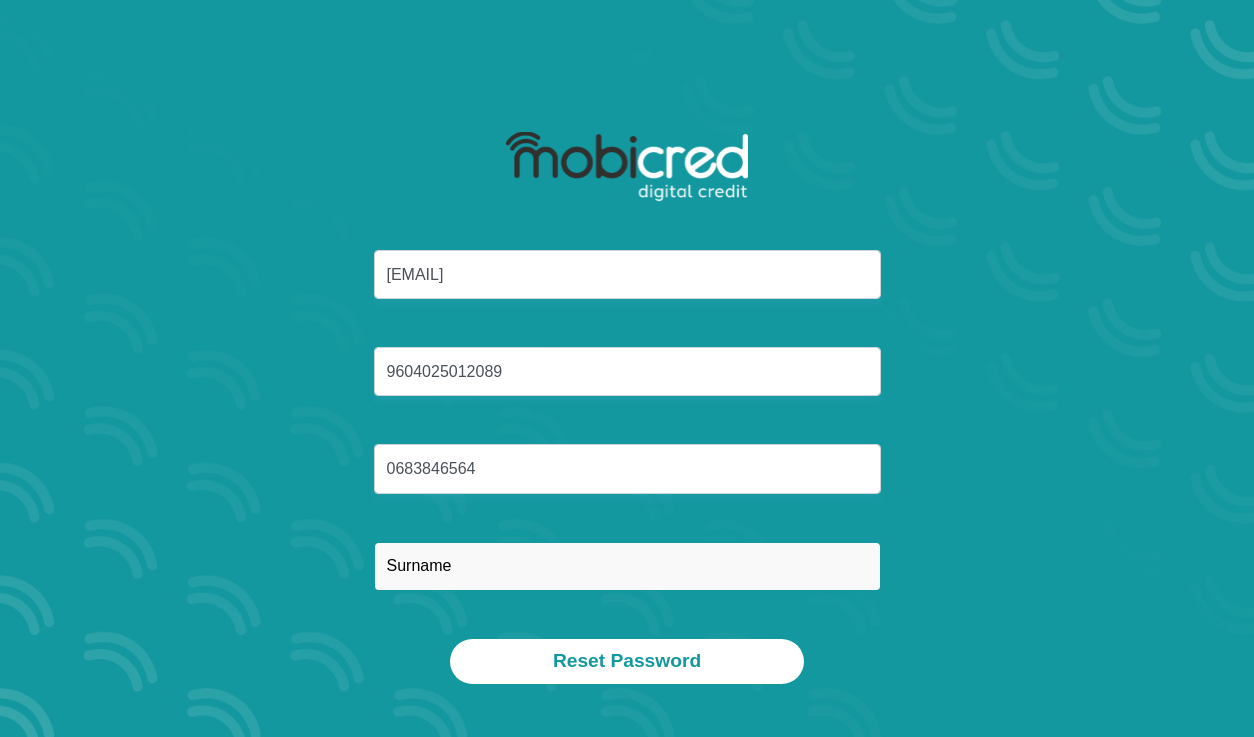 click at bounding box center [627, 566] 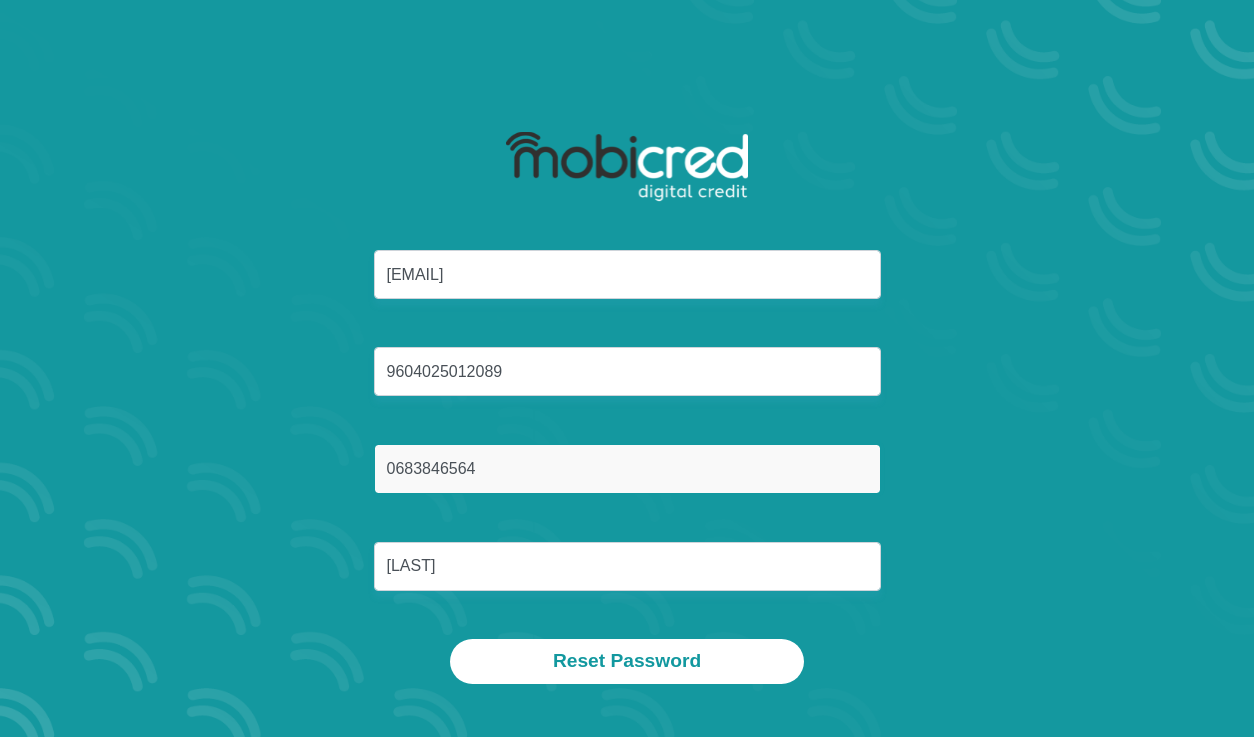 click on "0683846564" at bounding box center [627, 468] 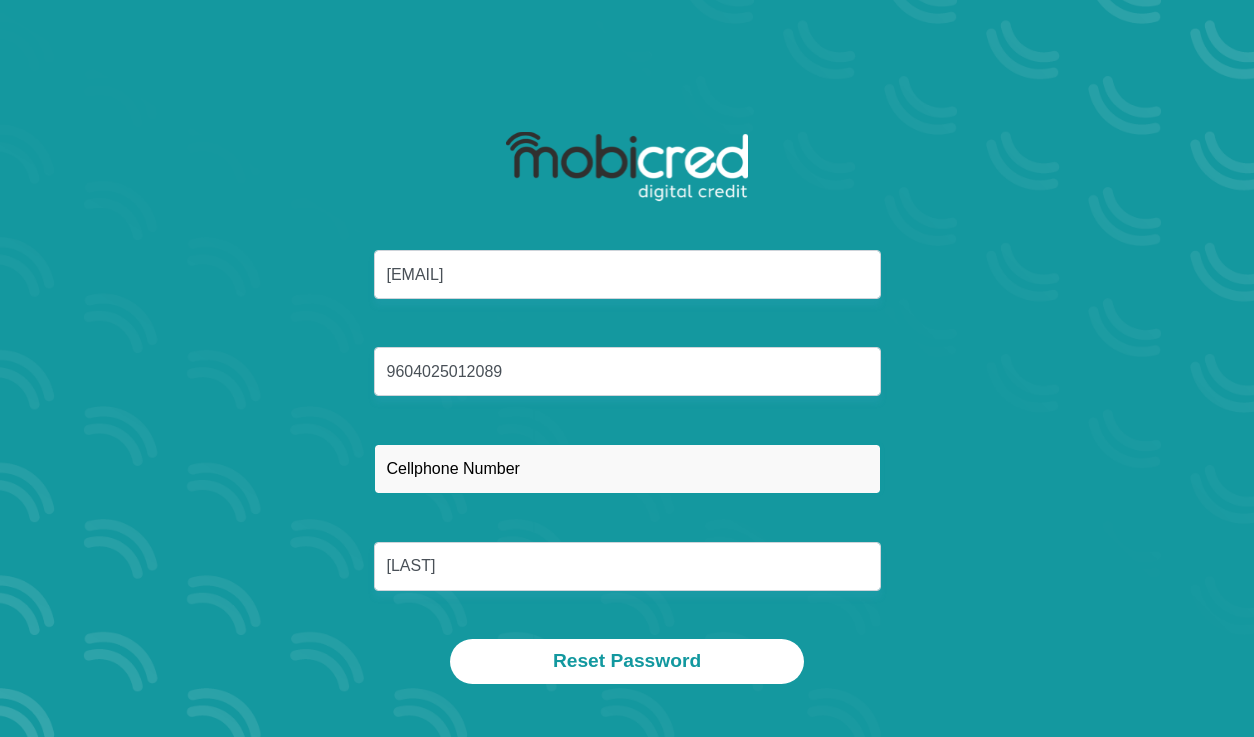 click at bounding box center [627, 468] 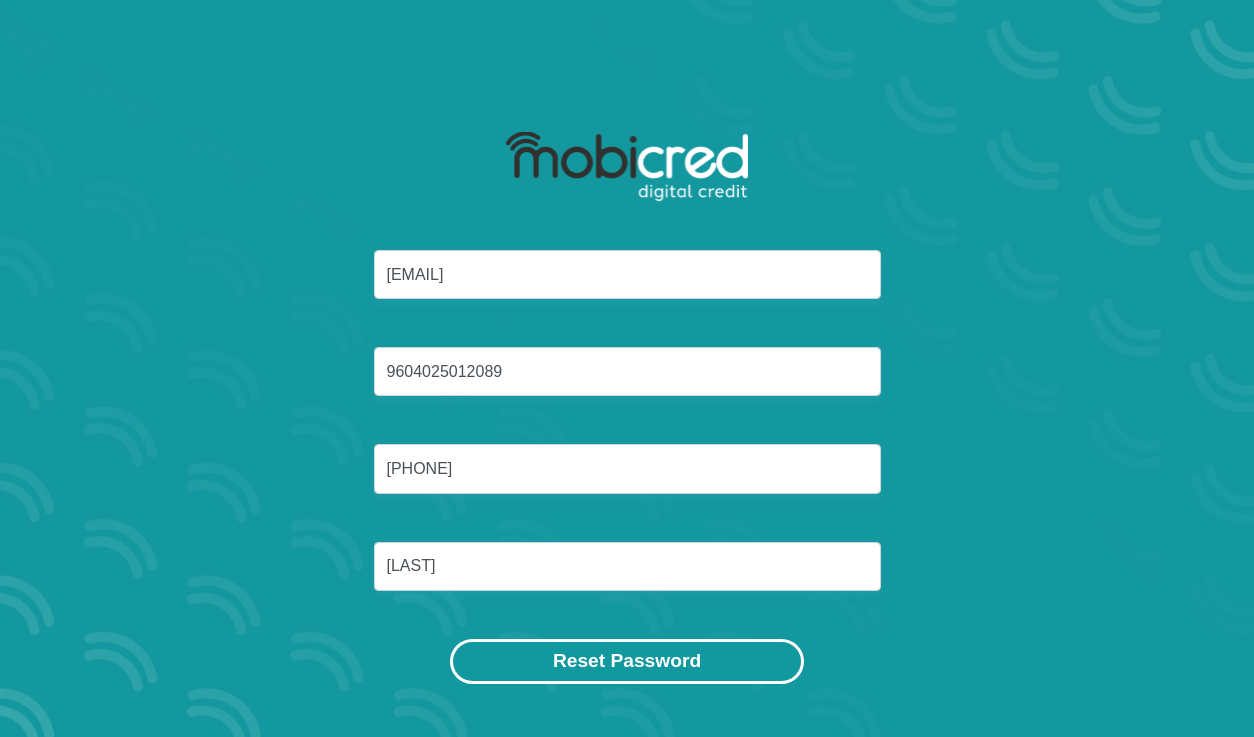 click on "Reset Password" at bounding box center [627, 661] 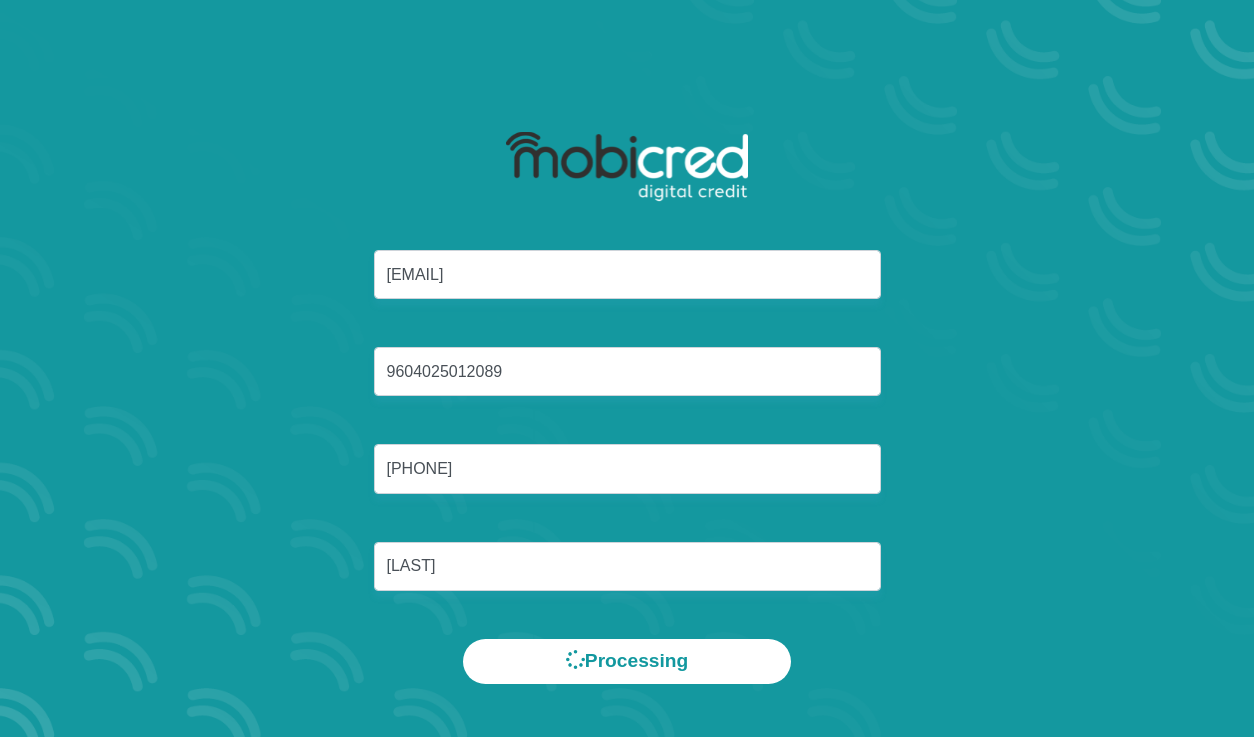 scroll, scrollTop: 0, scrollLeft: 0, axis: both 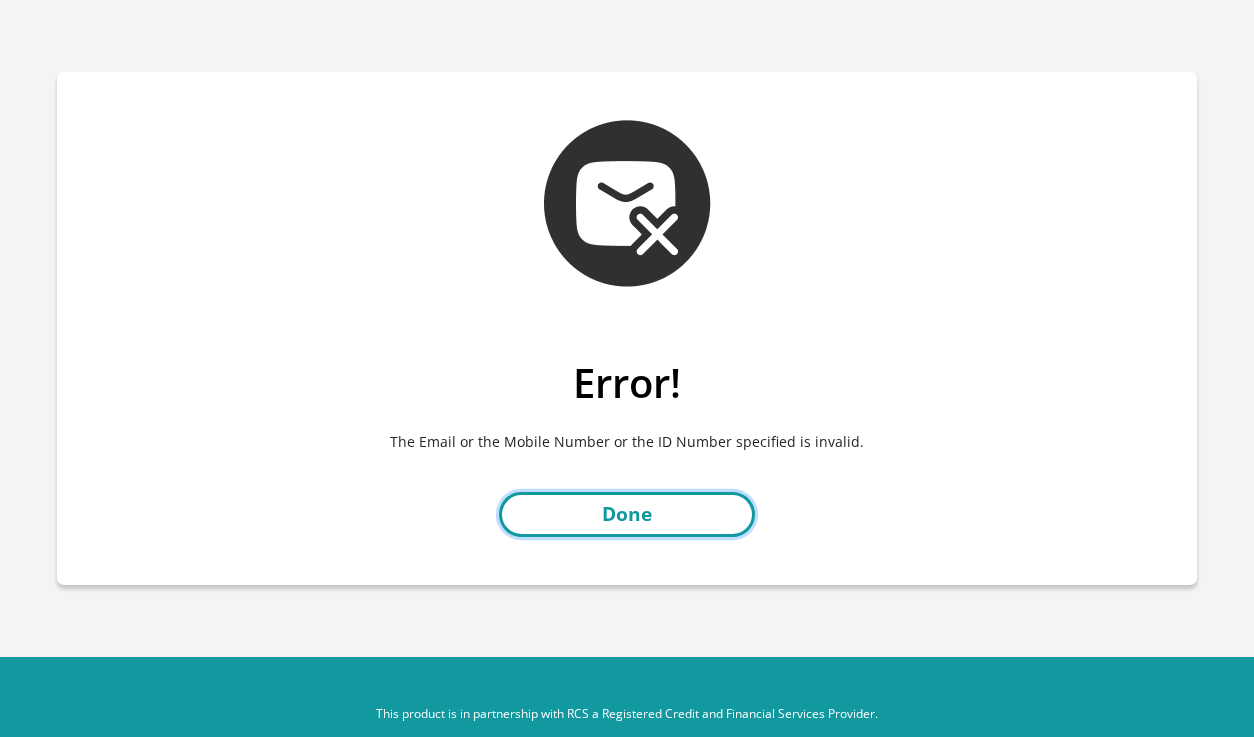 click on "Done" at bounding box center (627, 514) 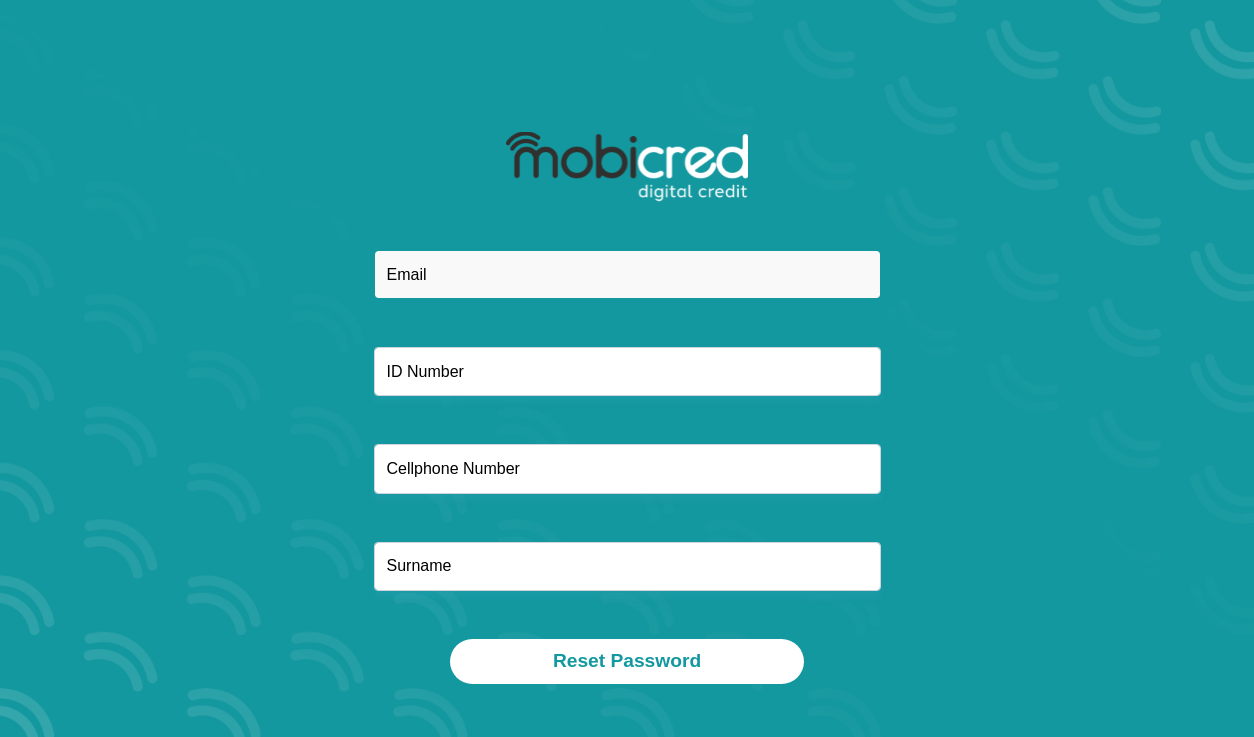 scroll, scrollTop: 0, scrollLeft: 0, axis: both 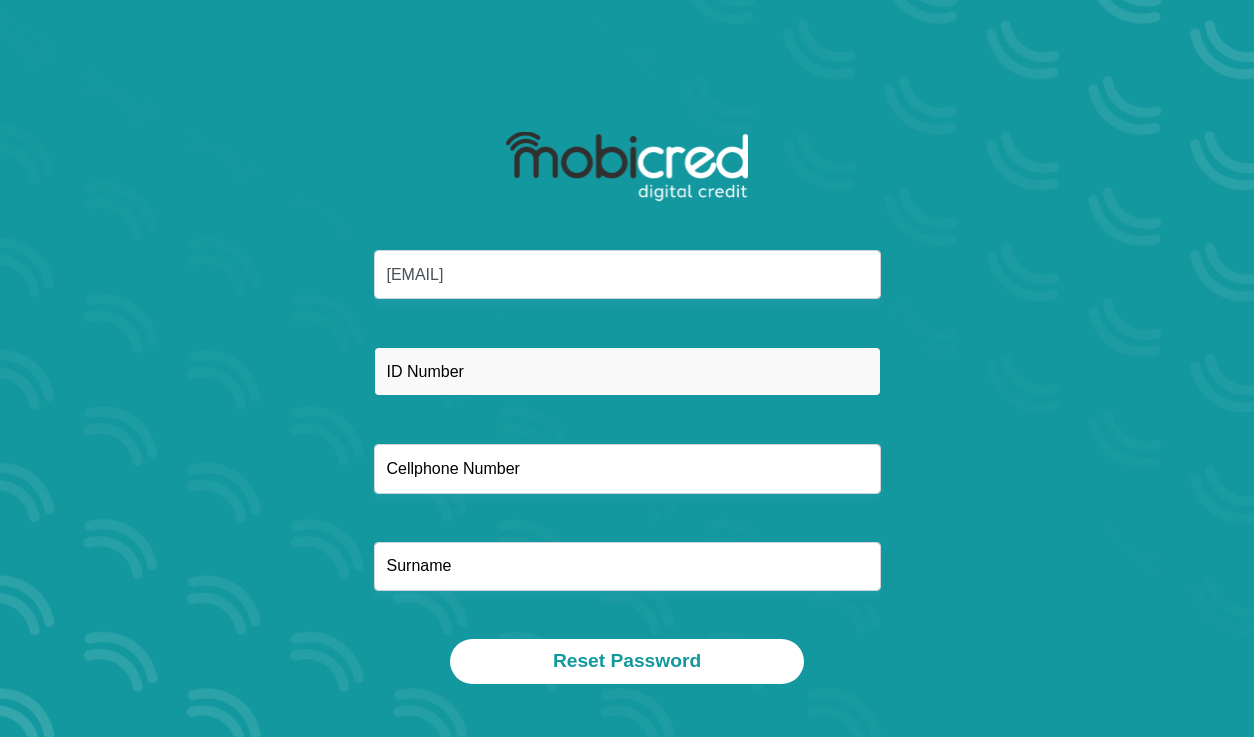 click at bounding box center [627, 371] 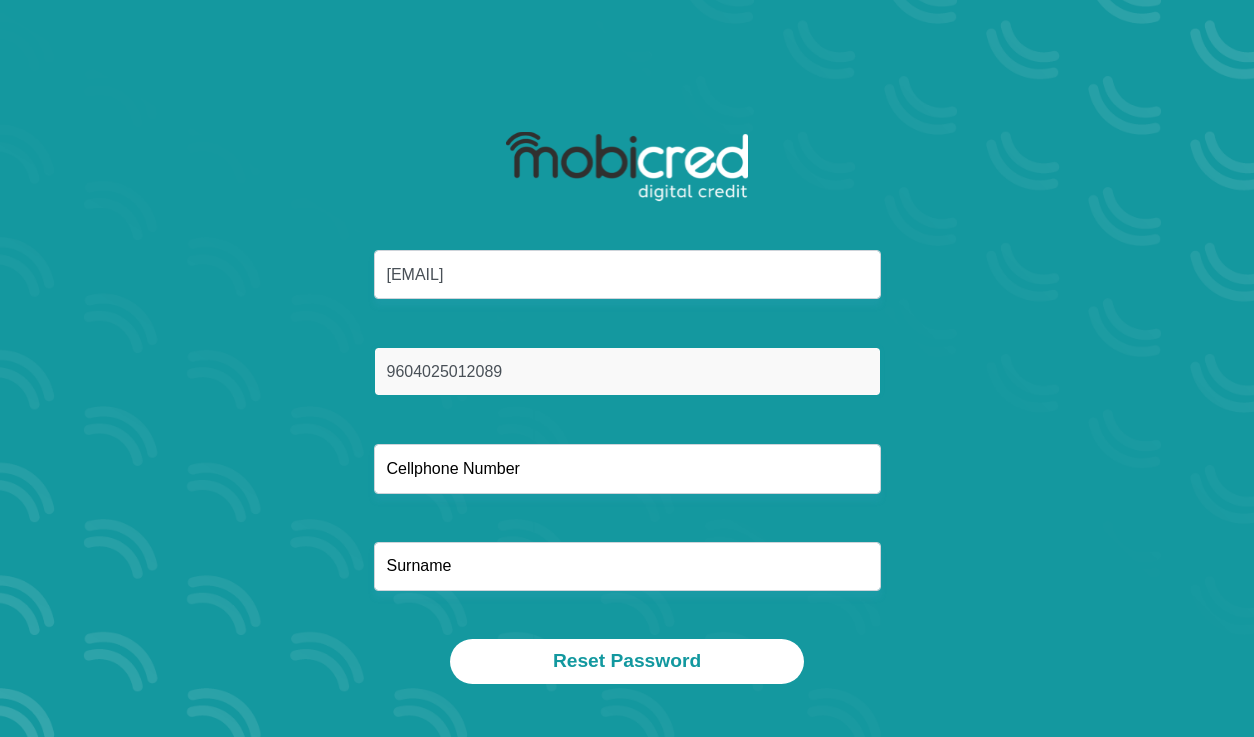 type on "9604025012089" 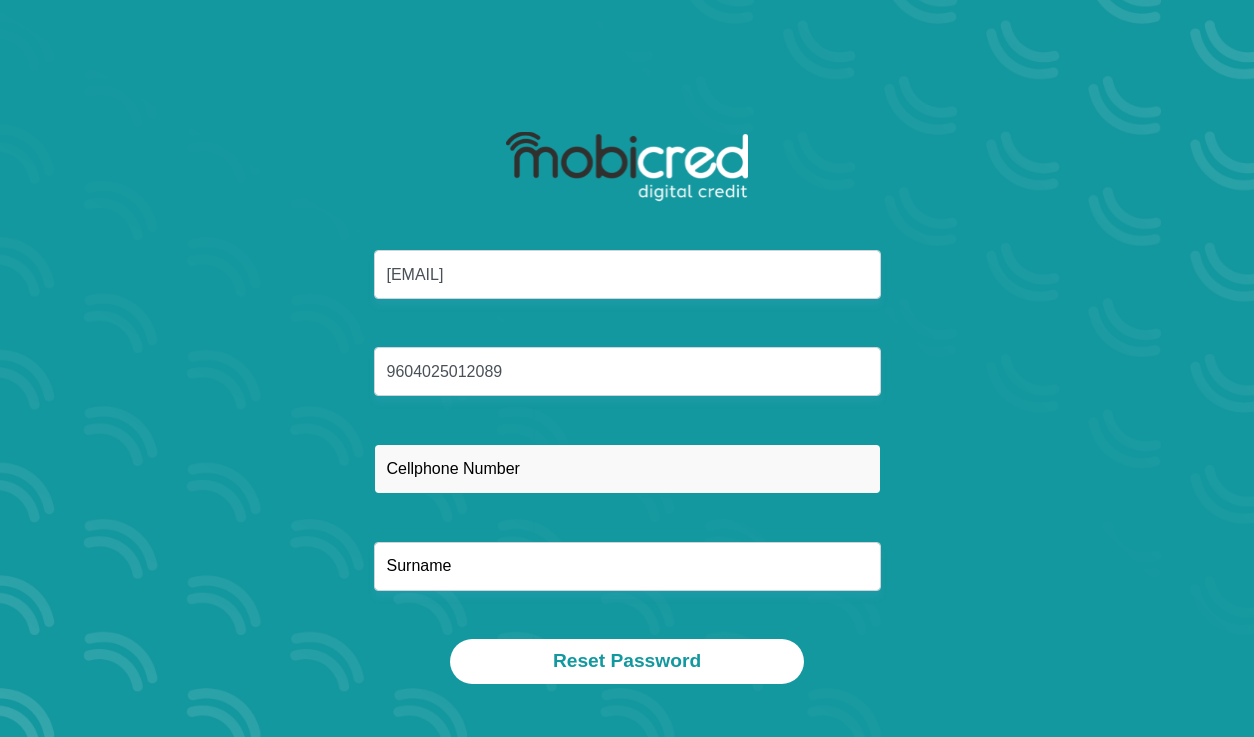click at bounding box center (627, 468) 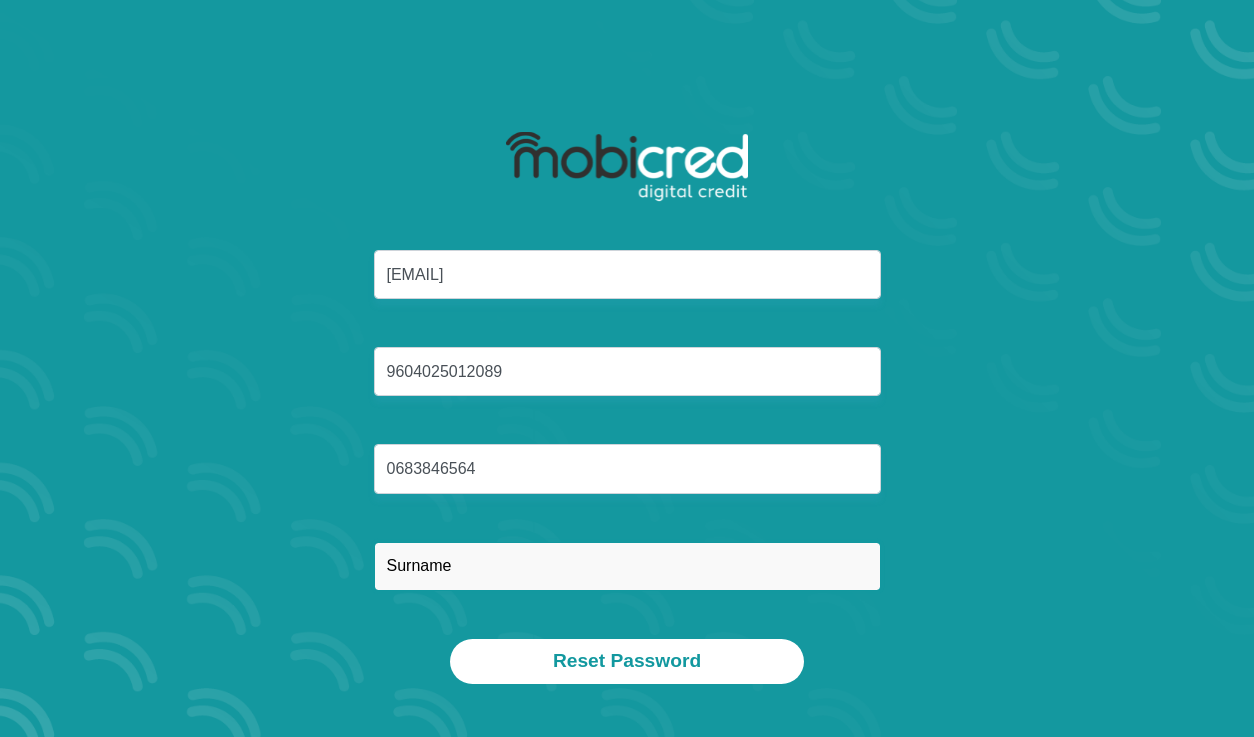 click at bounding box center (627, 566) 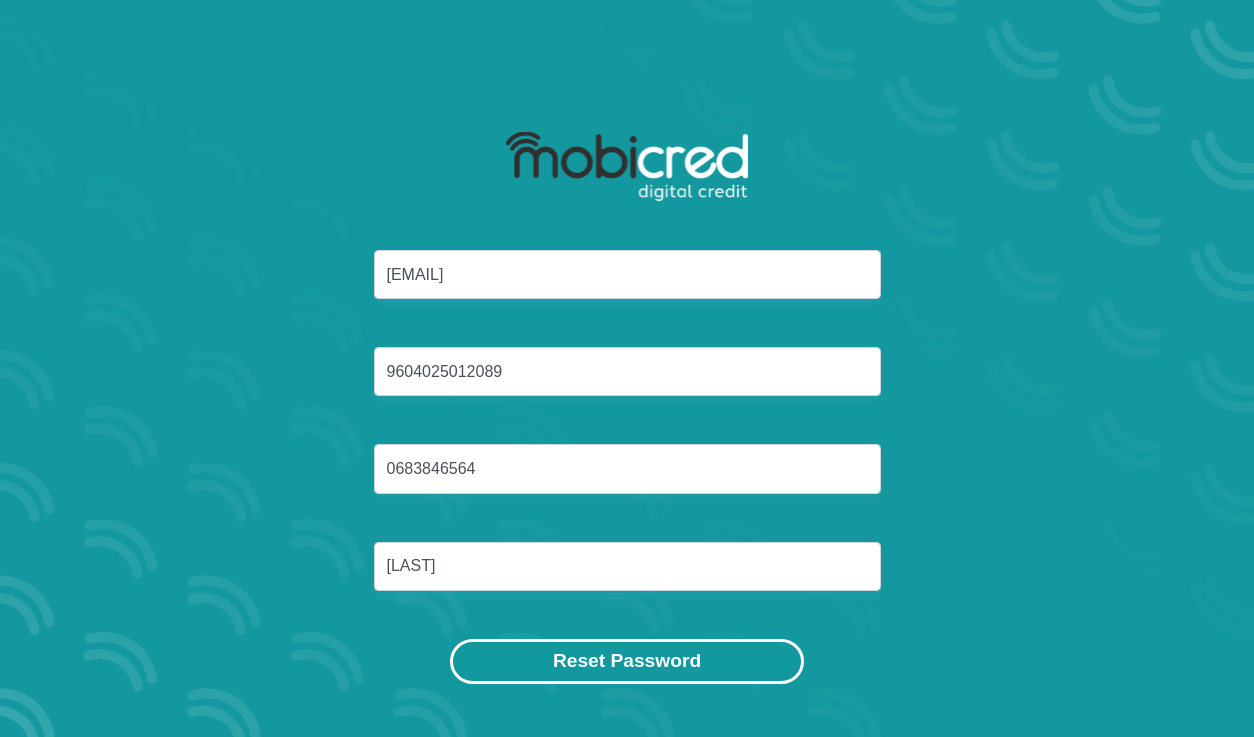 click on "Reset Password" at bounding box center (627, 661) 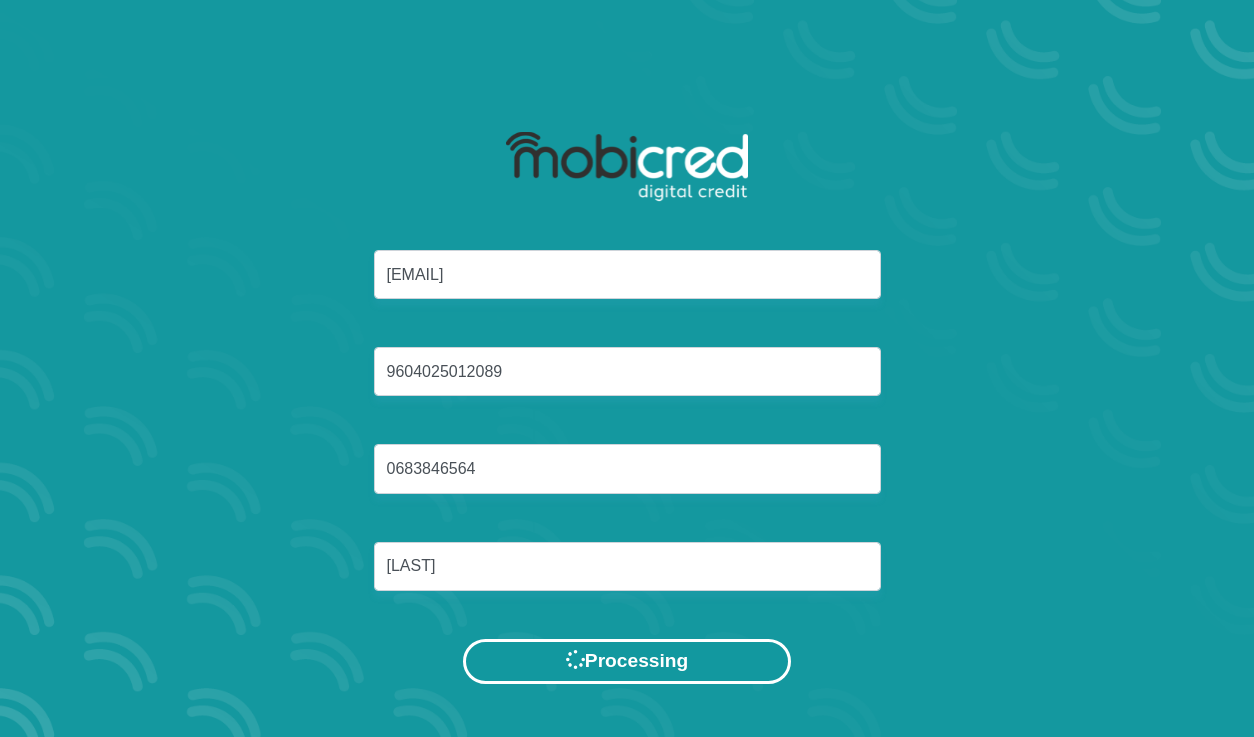 scroll, scrollTop: 0, scrollLeft: 0, axis: both 